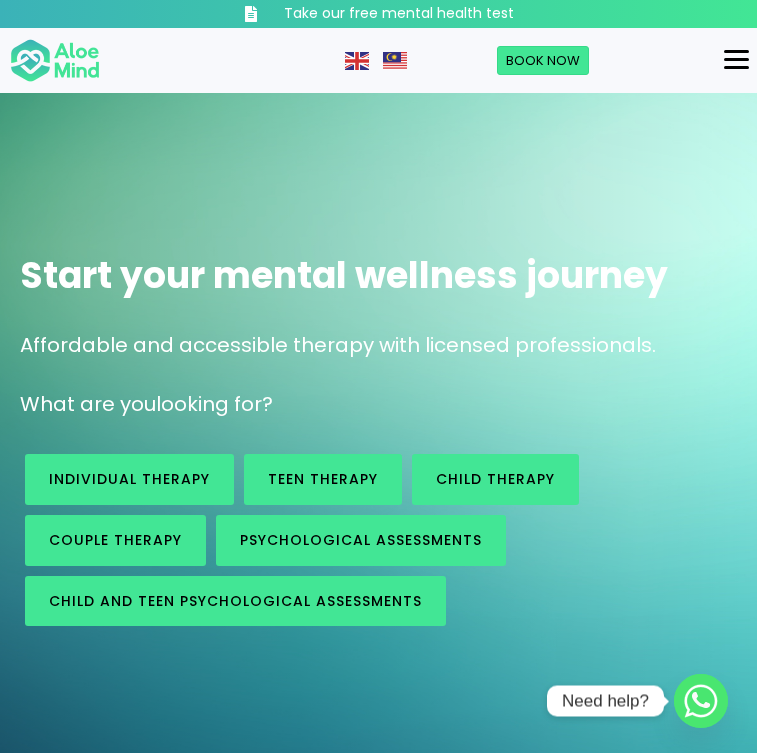 scroll, scrollTop: 0, scrollLeft: 0, axis: both 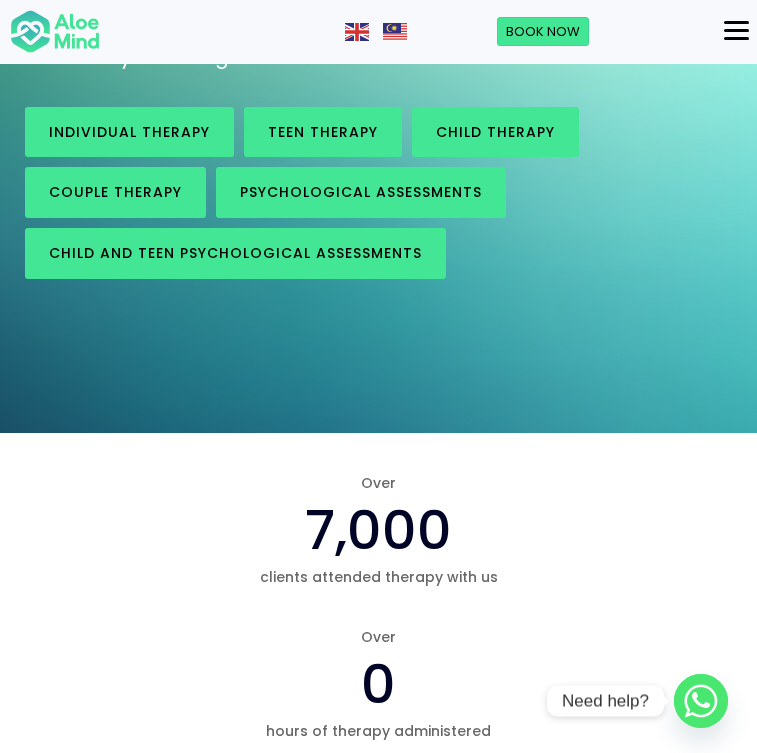 click on "Free Mental Health Test Therapy 	 Individual therapy 	 Teen Therapy 	 Child Therapy 	 Couple therapy 	 Career services Psychological assessment 	 Adult Psychological Assessment 	 Child & Teen Psychological Assessment EAP Book Now" at bounding box center (709, 32) 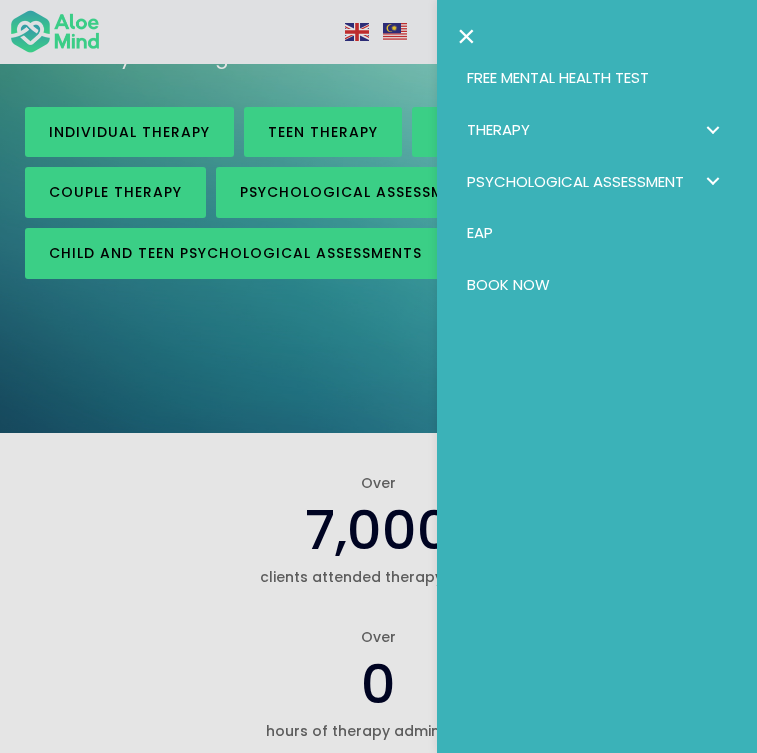 click at bounding box center (712, 129) 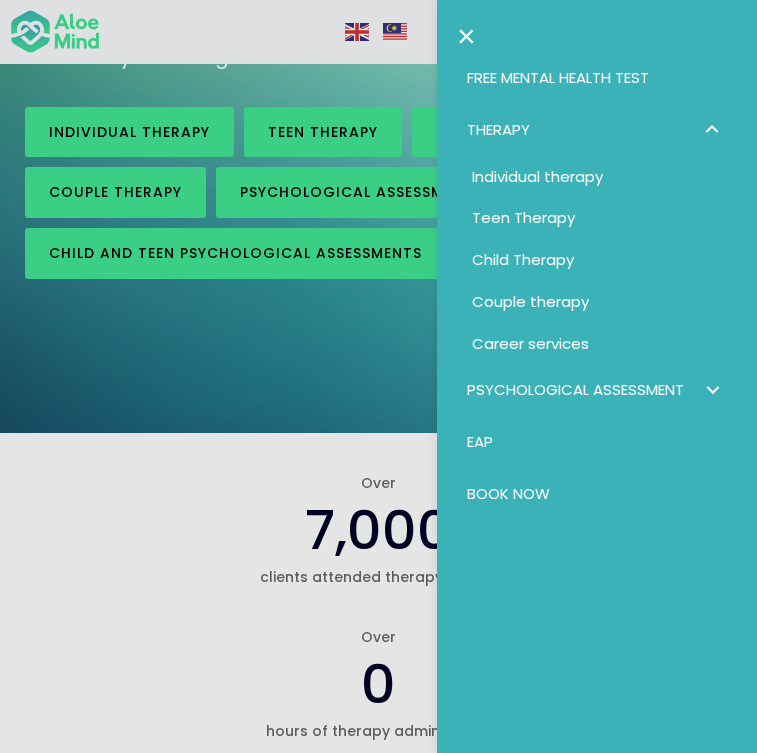 click on "Individual therapy" at bounding box center (537, 176) 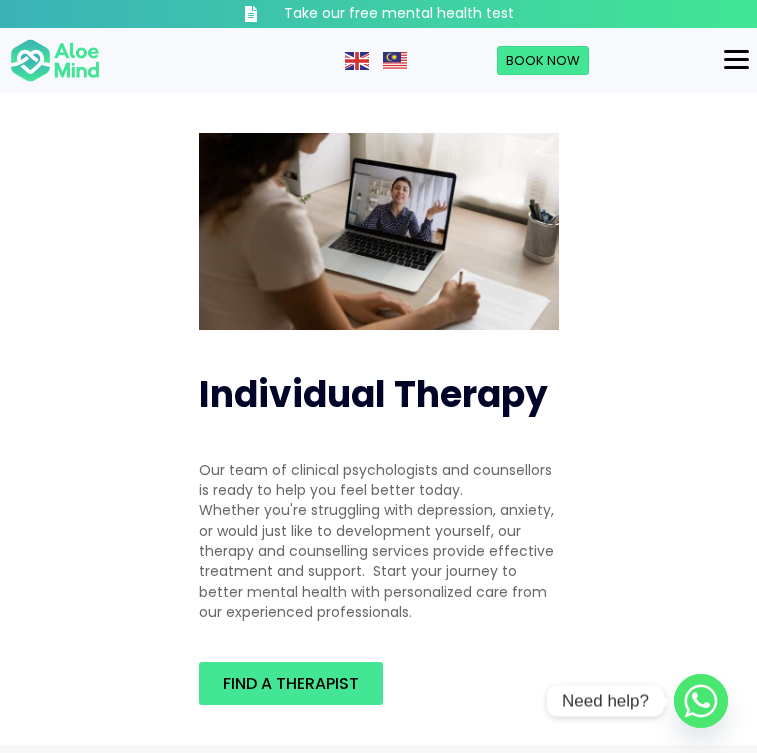 scroll, scrollTop: 0, scrollLeft: 0, axis: both 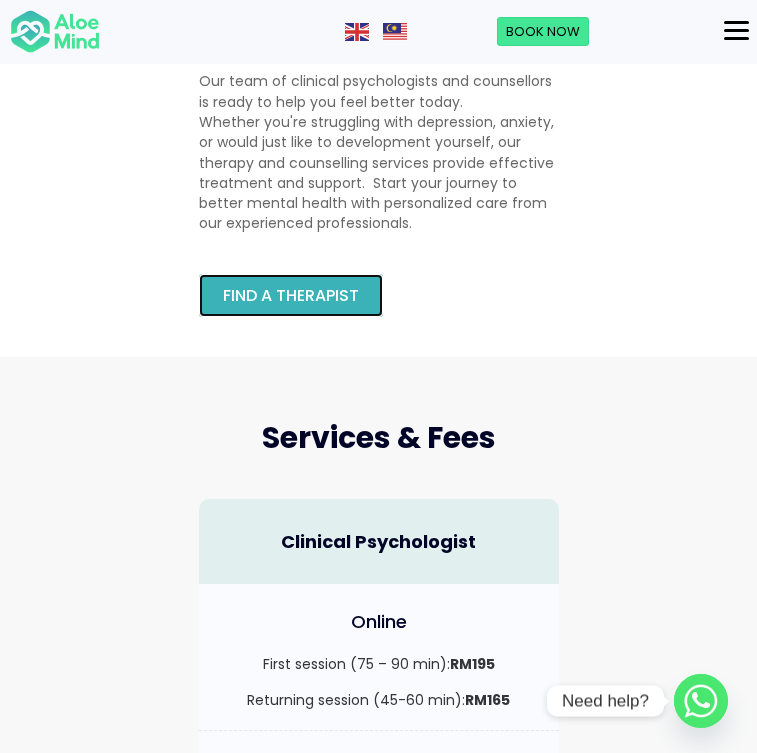 click on "Find a therapist" at bounding box center [291, 295] 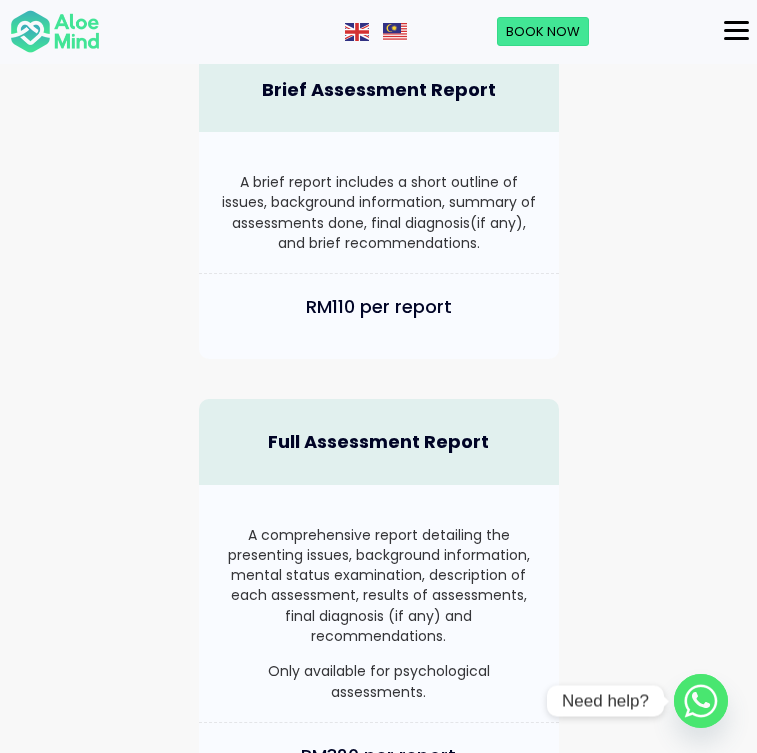 scroll, scrollTop: 2627, scrollLeft: 0, axis: vertical 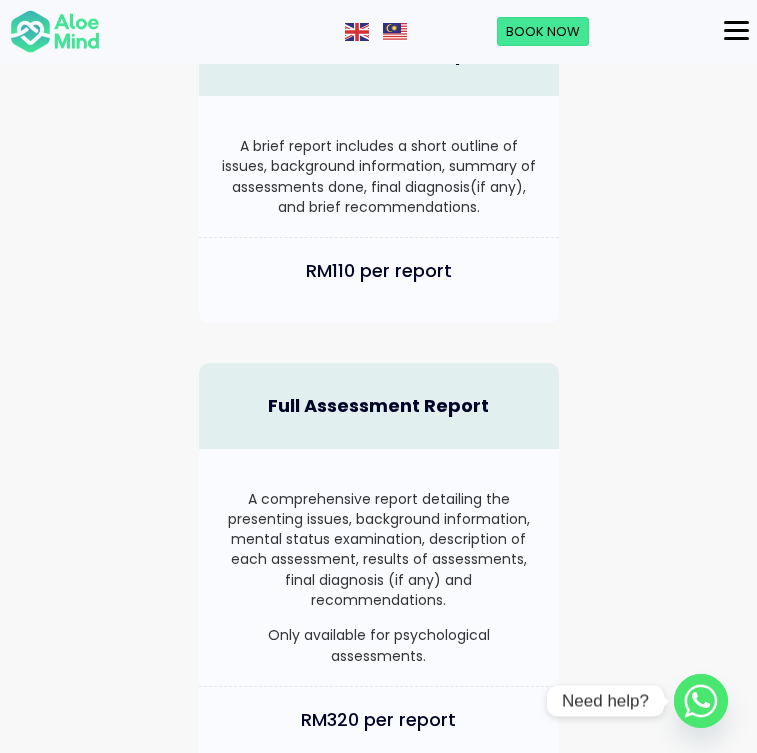 click at bounding box center [736, 30] 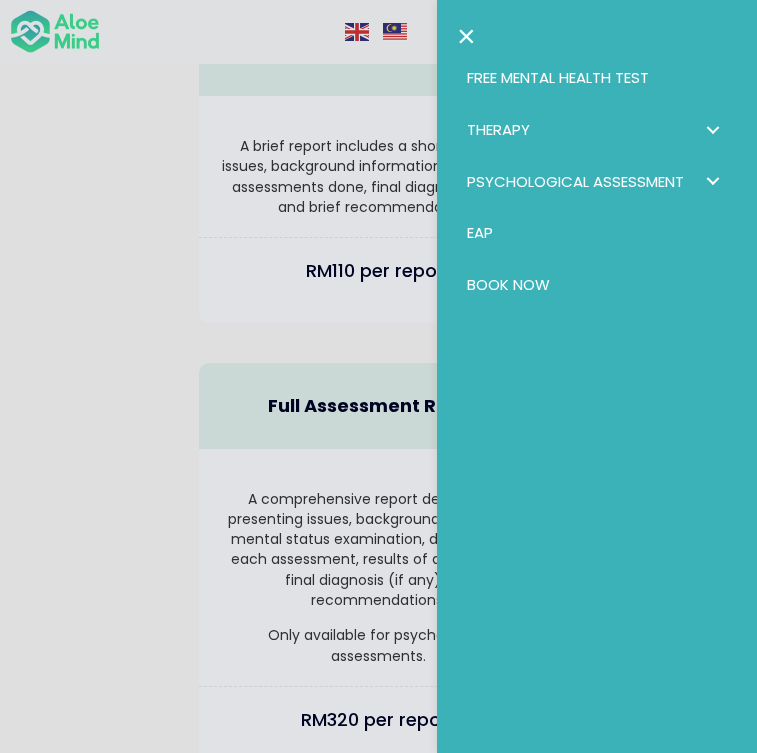 click on "×" at bounding box center (466, 36) 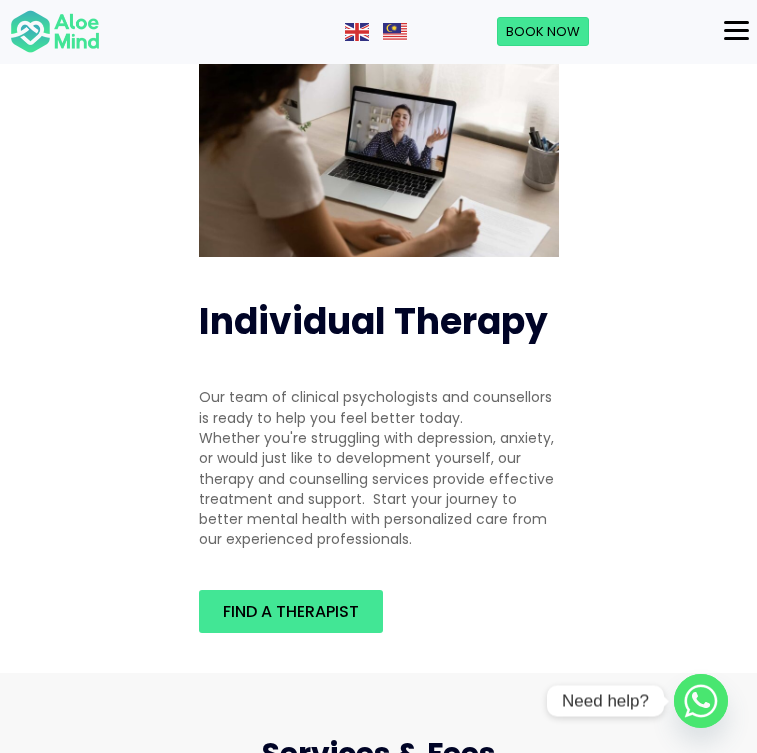 scroll, scrollTop: 117, scrollLeft: 0, axis: vertical 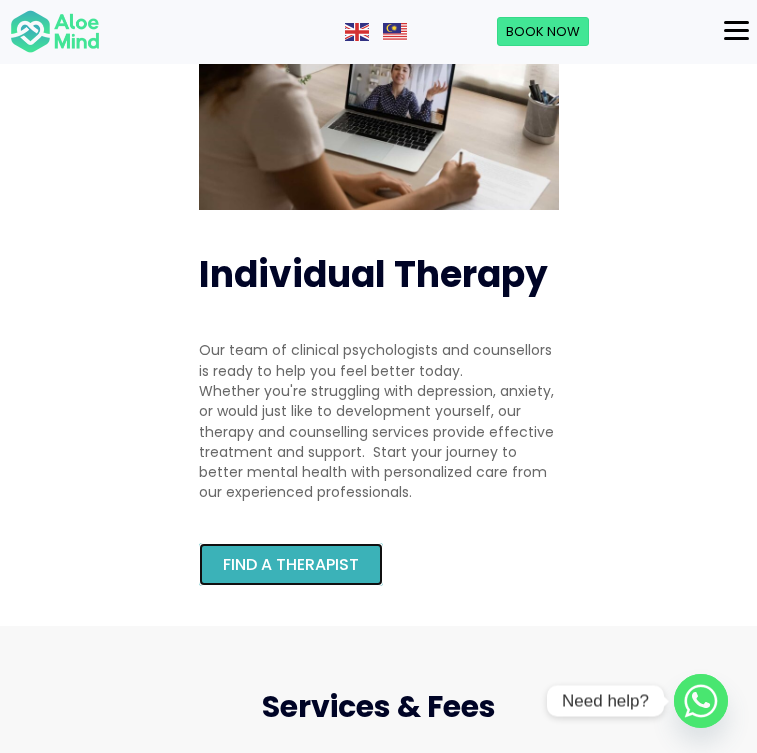 click on "Find a therapist" at bounding box center (291, 564) 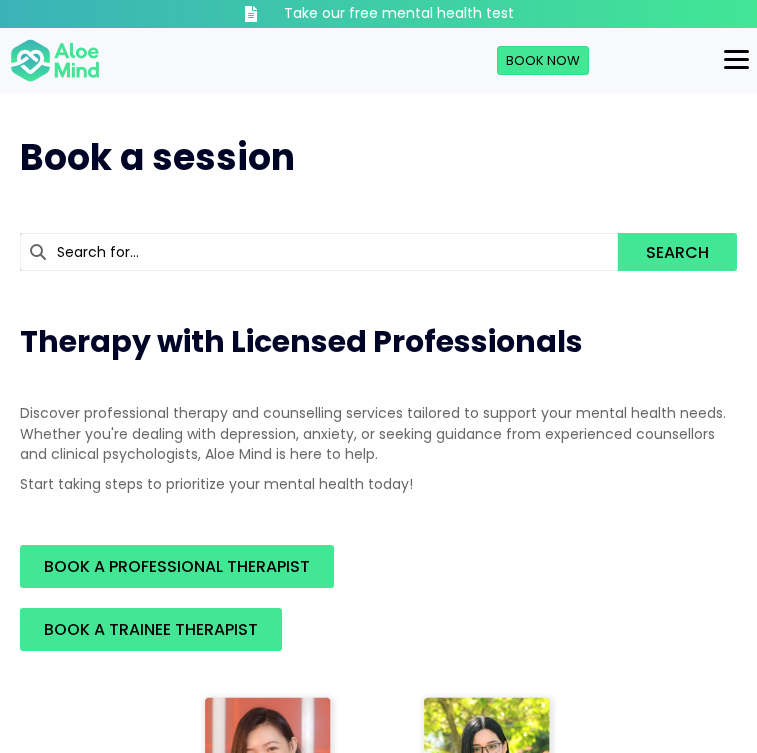 scroll, scrollTop: 66, scrollLeft: 0, axis: vertical 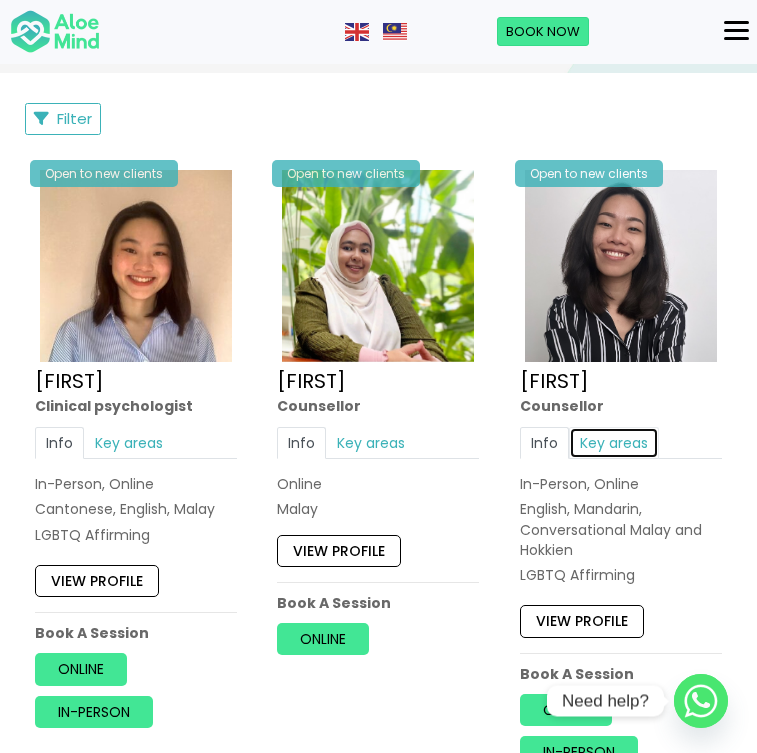 click on "Key areas" at bounding box center [614, 443] 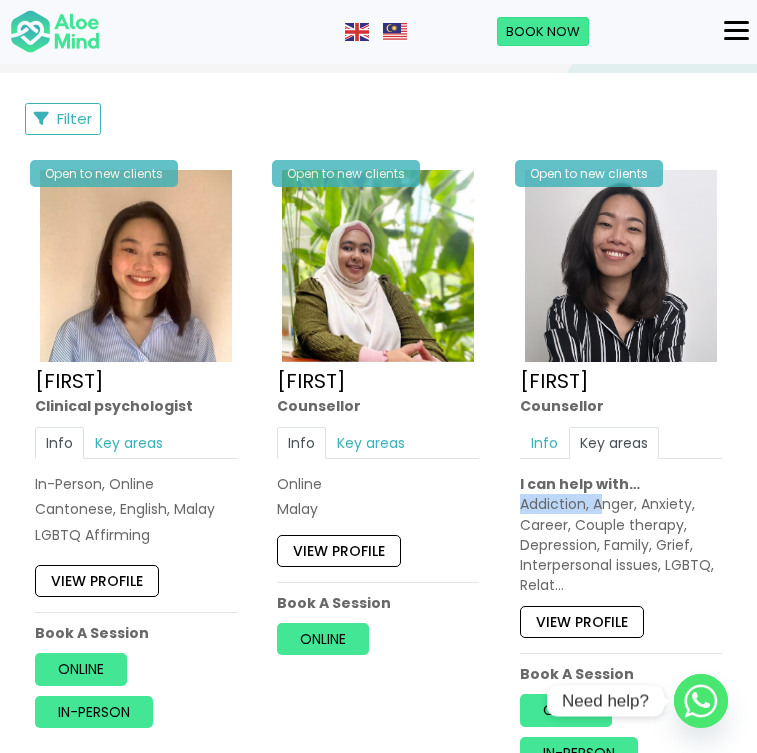 drag, startPoint x: 520, startPoint y: 501, endPoint x: 604, endPoint y: 501, distance: 84 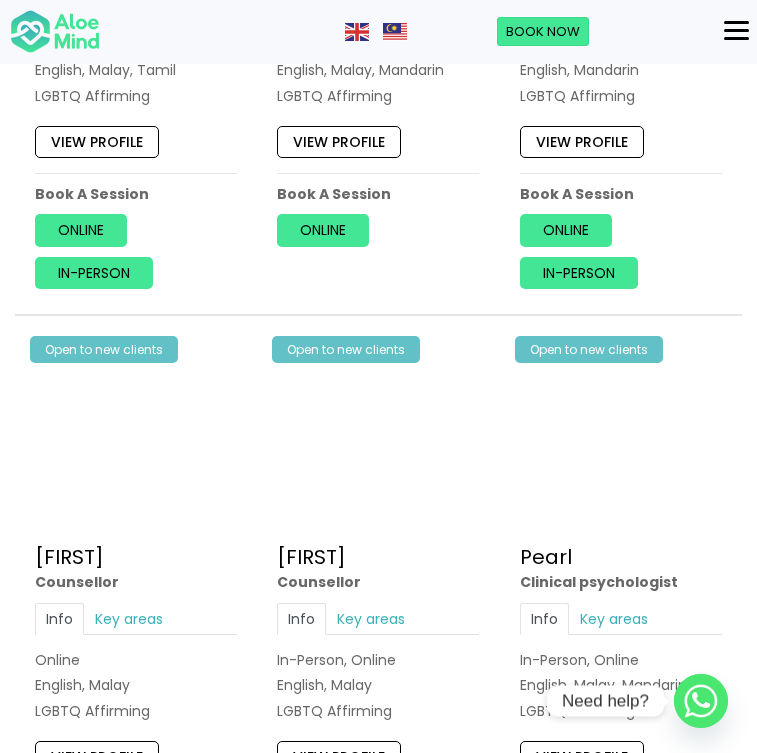 scroll, scrollTop: 3089, scrollLeft: 0, axis: vertical 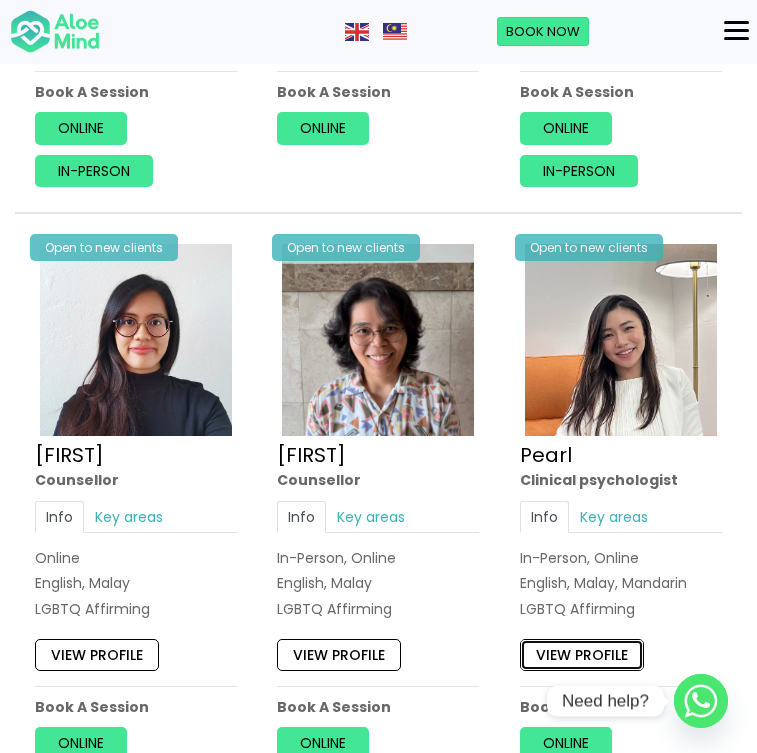click on "View profile" at bounding box center [582, 655] 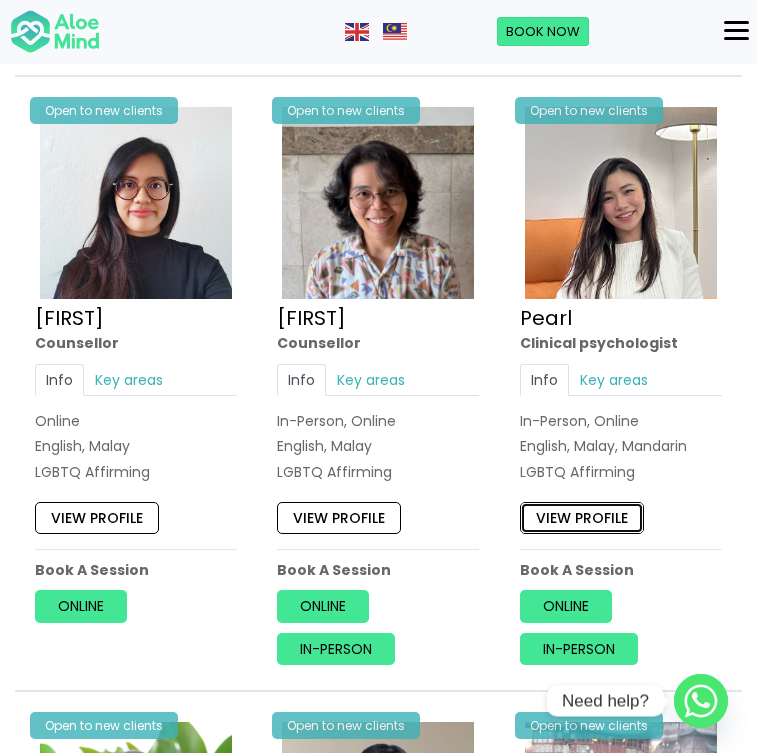 scroll, scrollTop: 3278, scrollLeft: 0, axis: vertical 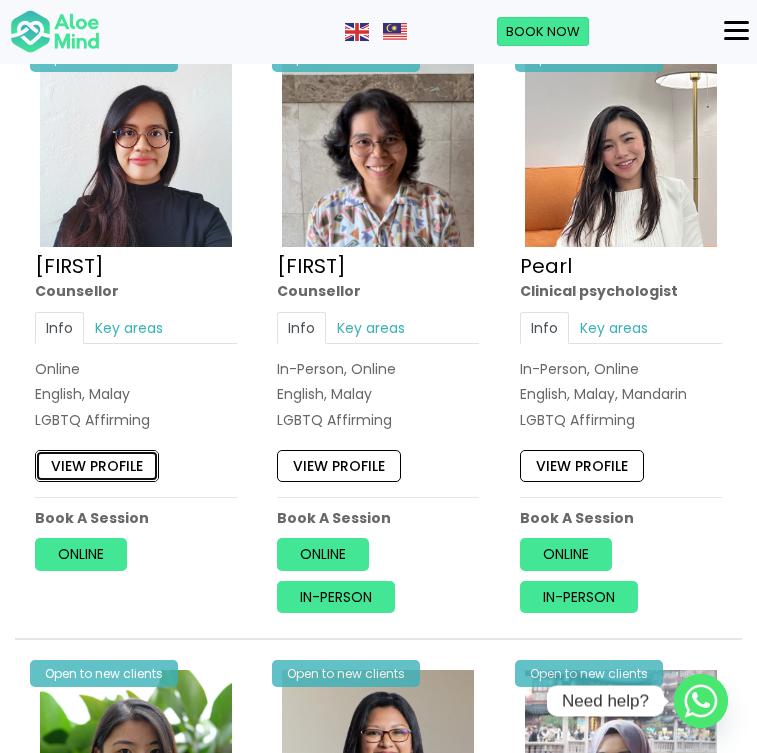 click on "View profile" at bounding box center (97, 466) 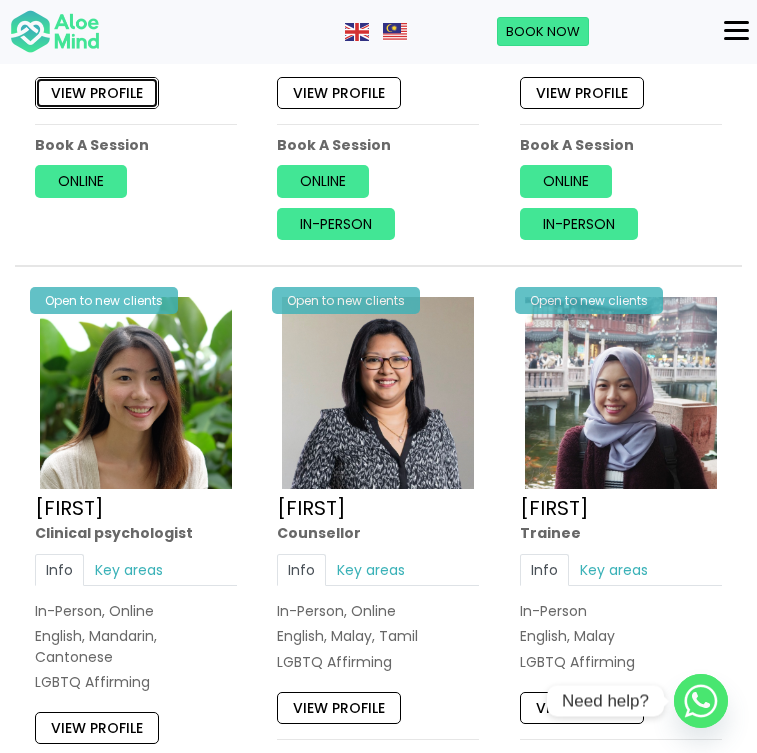 scroll, scrollTop: 3666, scrollLeft: 0, axis: vertical 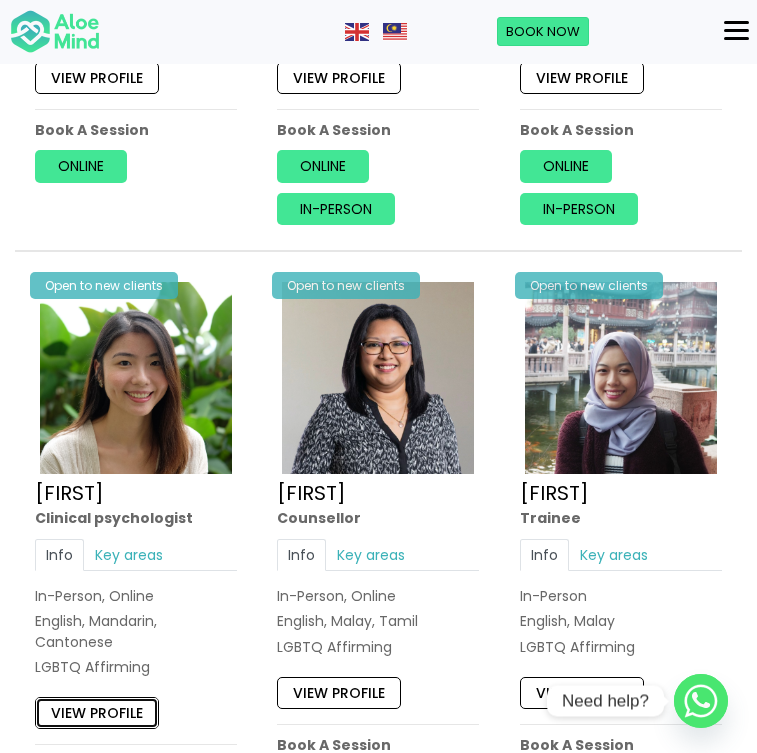 click on "View profile" at bounding box center [97, 713] 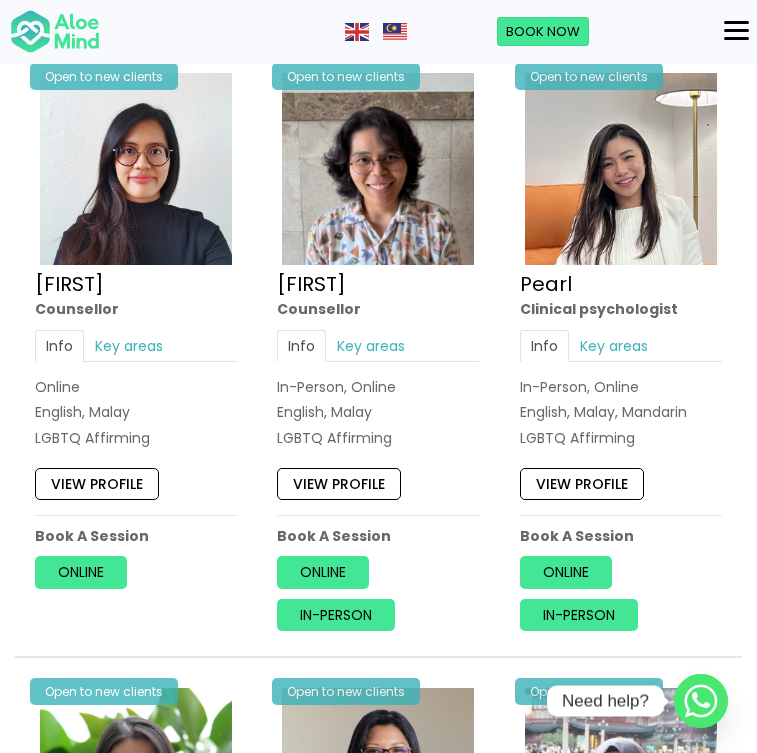 scroll, scrollTop: 3260, scrollLeft: 0, axis: vertical 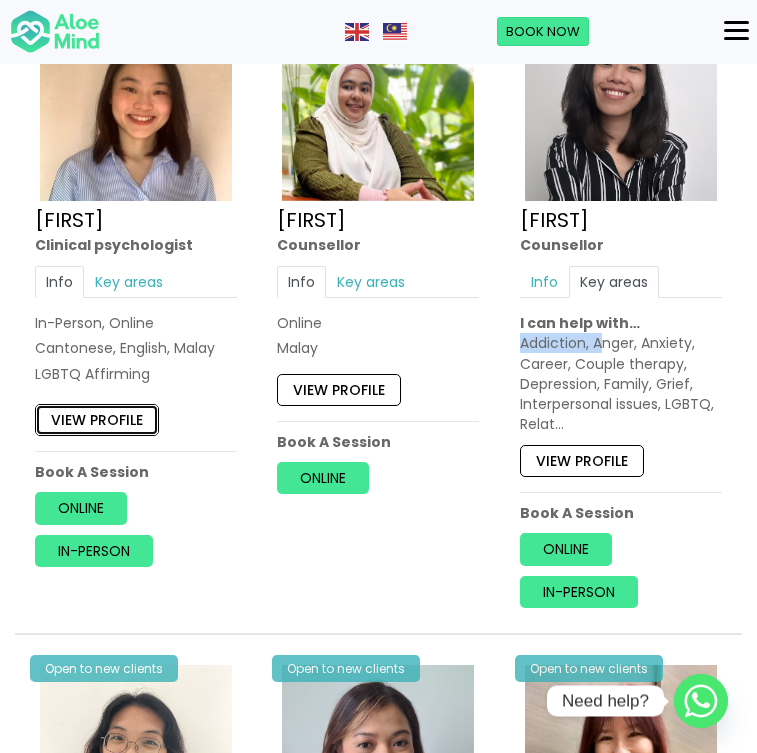 click on "View profile" at bounding box center (97, 420) 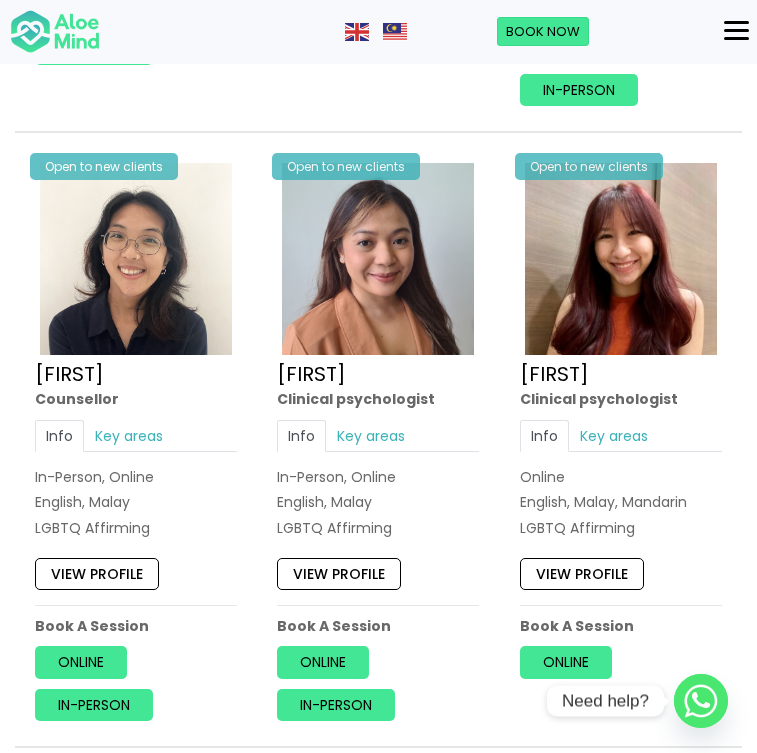 scroll, scrollTop: 1941, scrollLeft: 0, axis: vertical 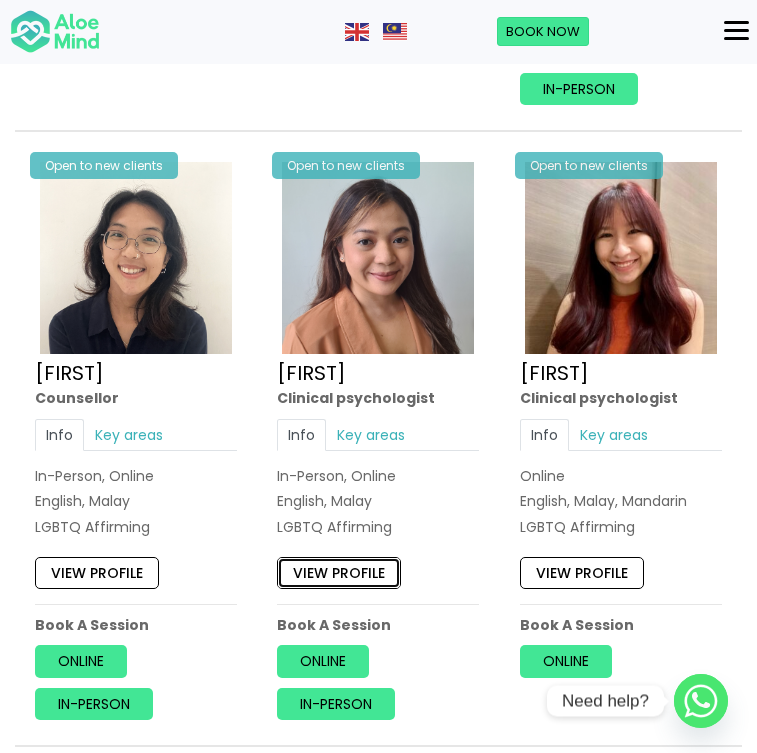 click on "View profile" at bounding box center [339, 573] 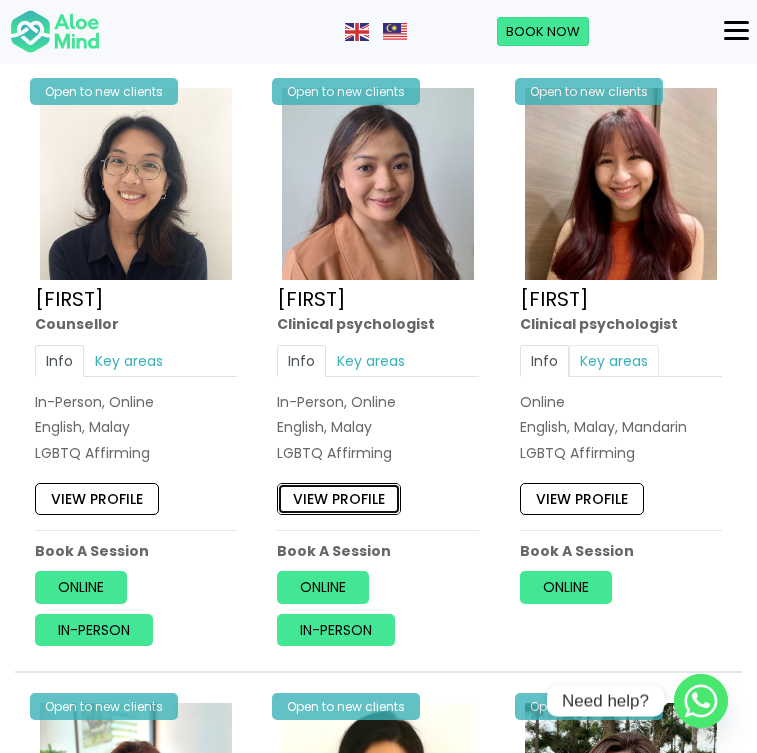 scroll, scrollTop: 2022, scrollLeft: 0, axis: vertical 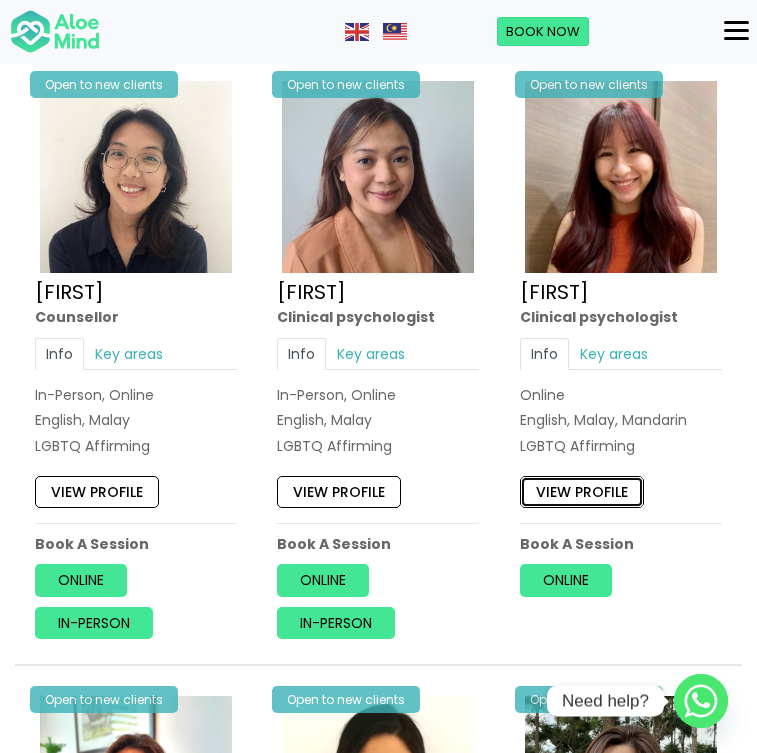 click on "View profile" at bounding box center (582, 492) 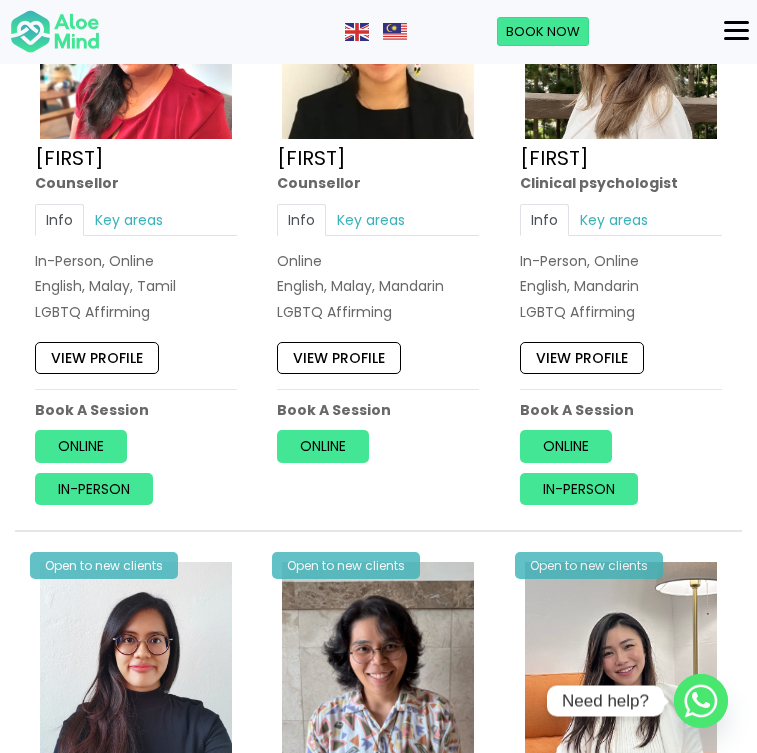 scroll, scrollTop: 2782, scrollLeft: 0, axis: vertical 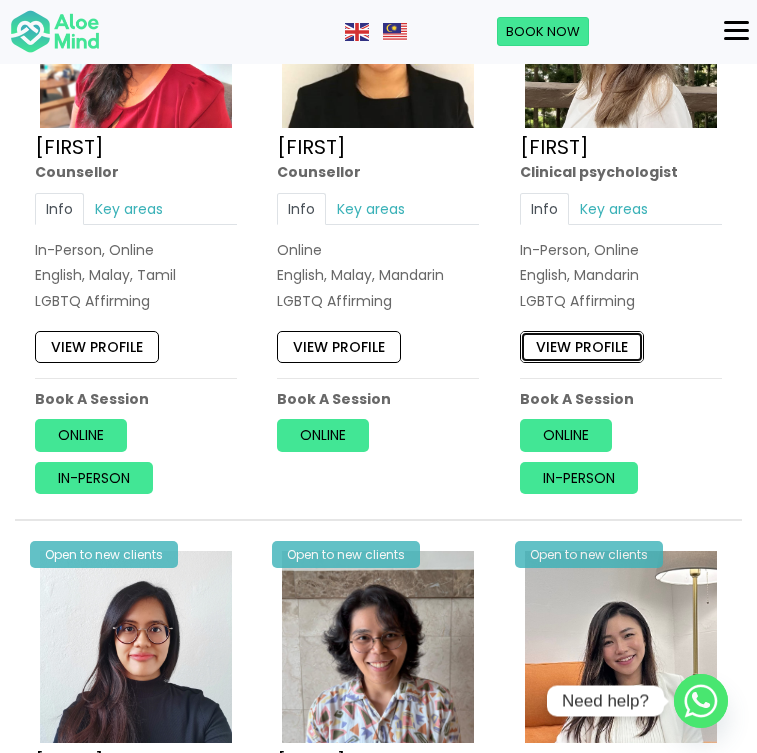 click on "View profile" at bounding box center [582, 347] 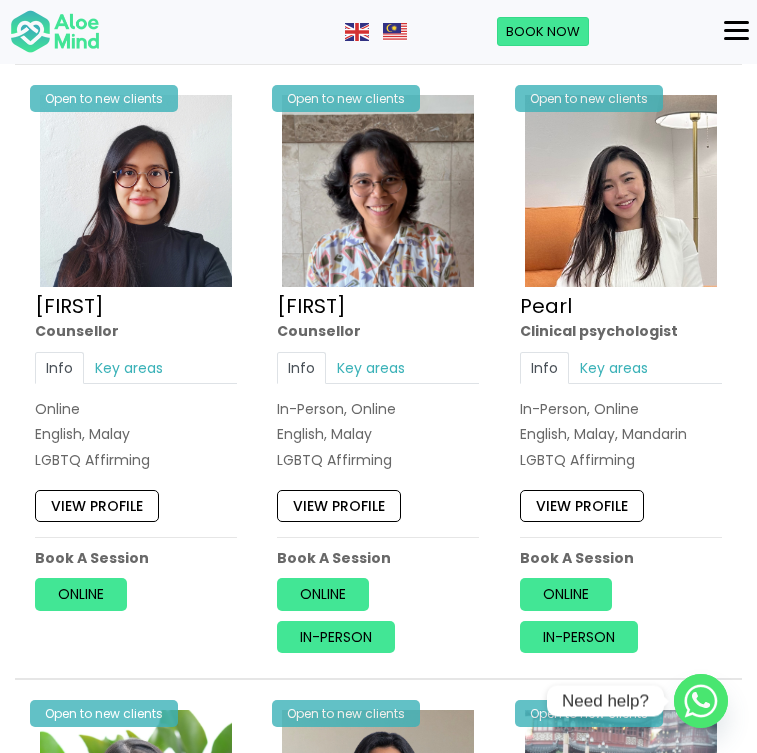 scroll, scrollTop: 3244, scrollLeft: 0, axis: vertical 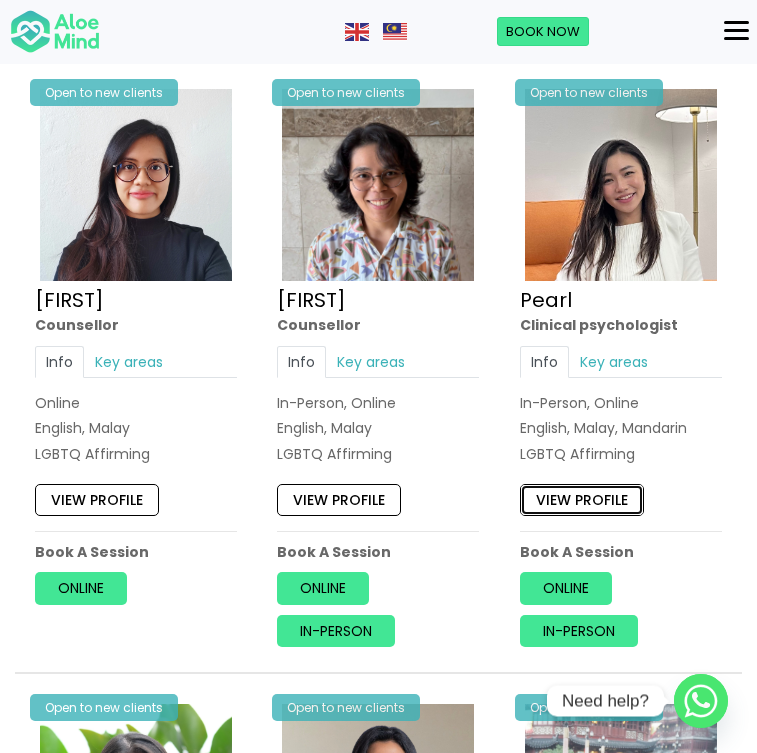click on "View profile" at bounding box center [582, 500] 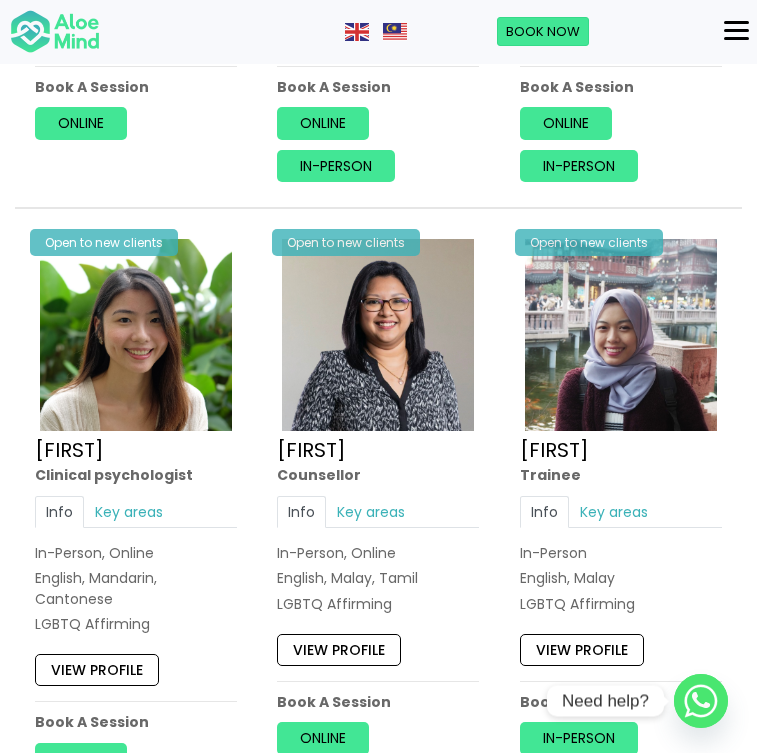 scroll, scrollTop: 3797, scrollLeft: 0, axis: vertical 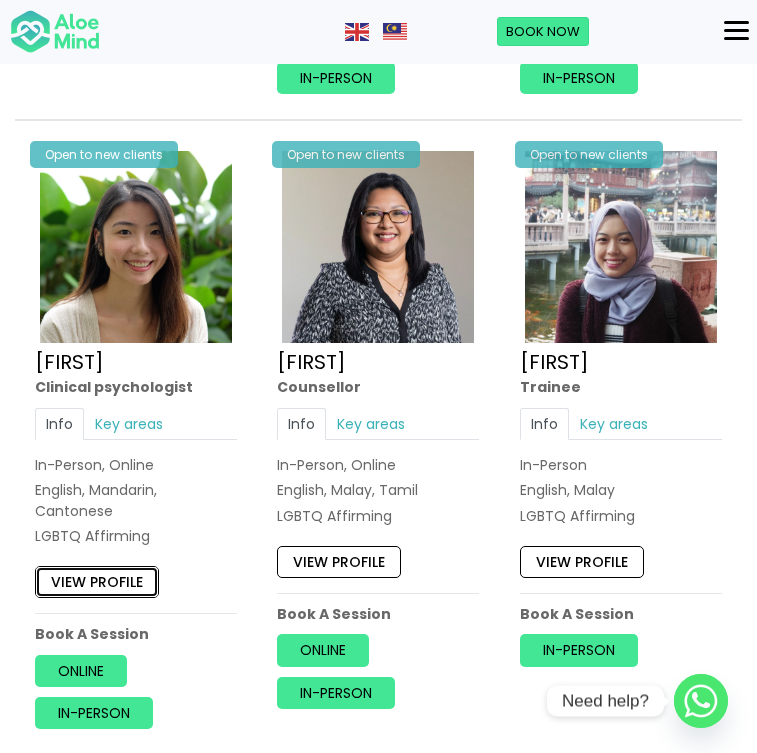 click on "View profile" at bounding box center [97, 582] 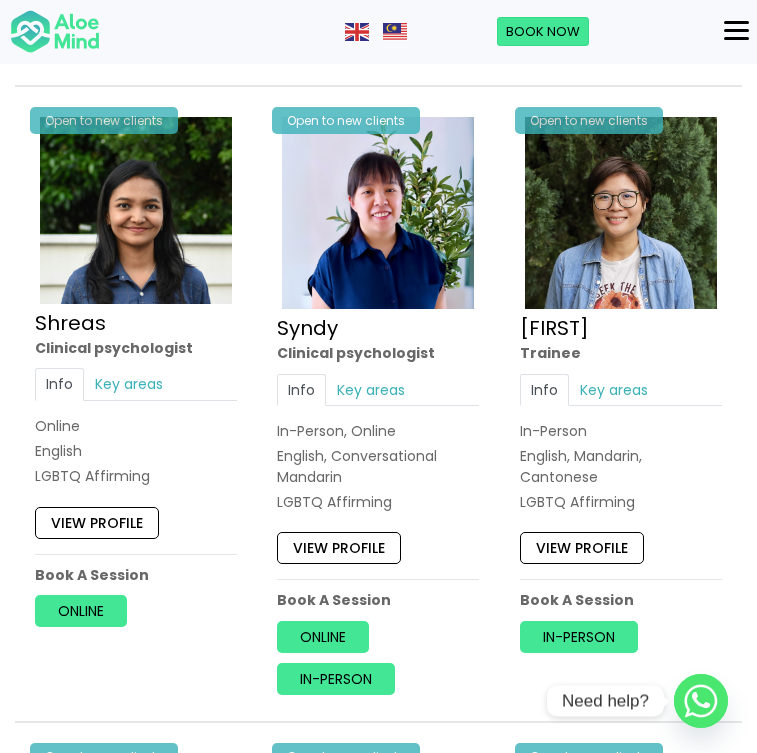 scroll, scrollTop: 4471, scrollLeft: 0, axis: vertical 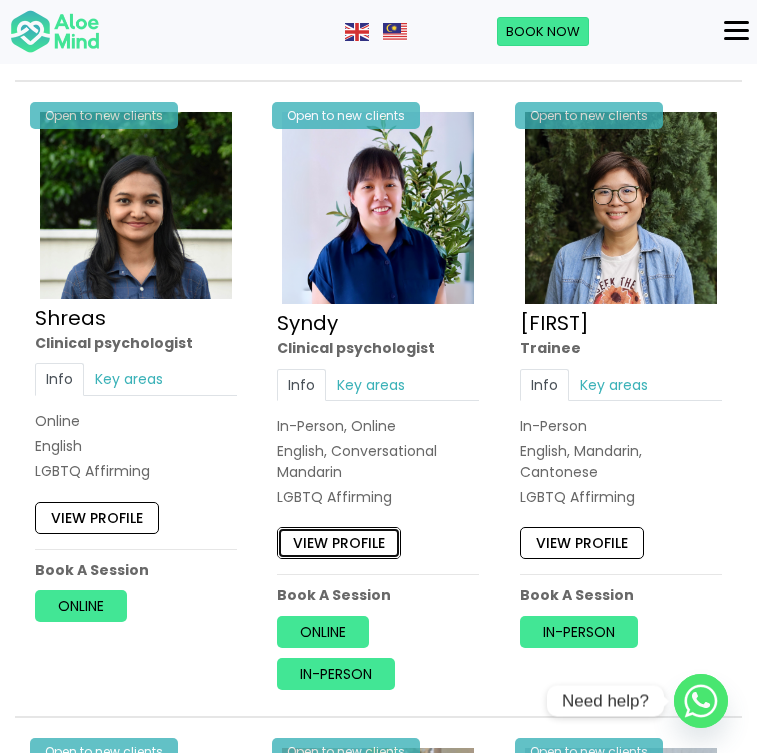 click on "View profile" at bounding box center (339, 543) 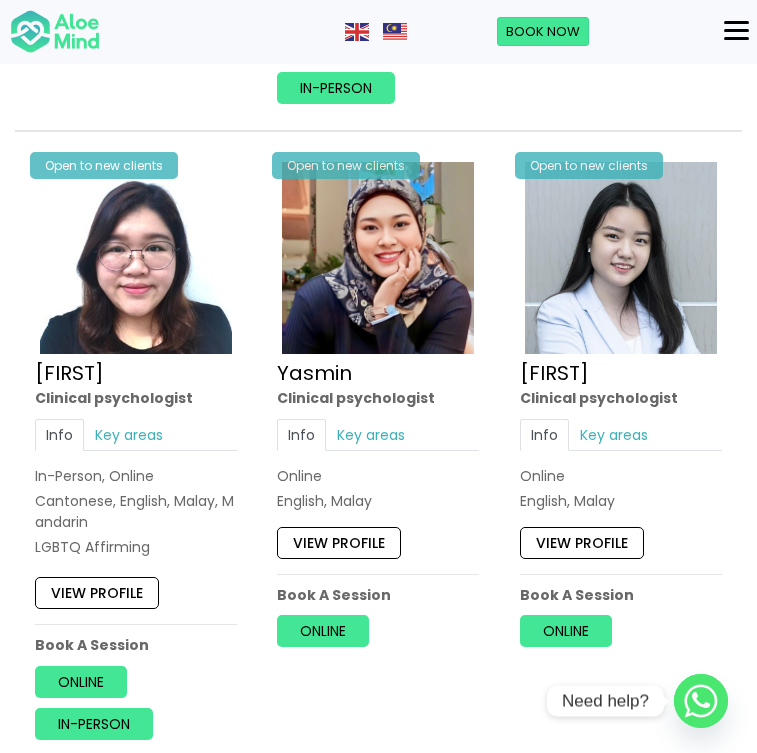 scroll, scrollTop: 5058, scrollLeft: 0, axis: vertical 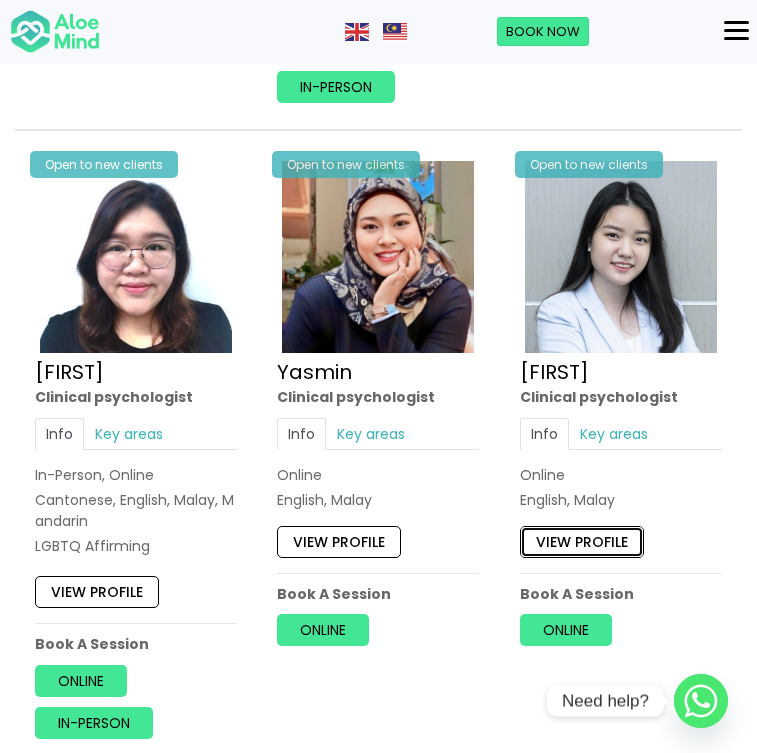click on "View profile" at bounding box center (582, 541) 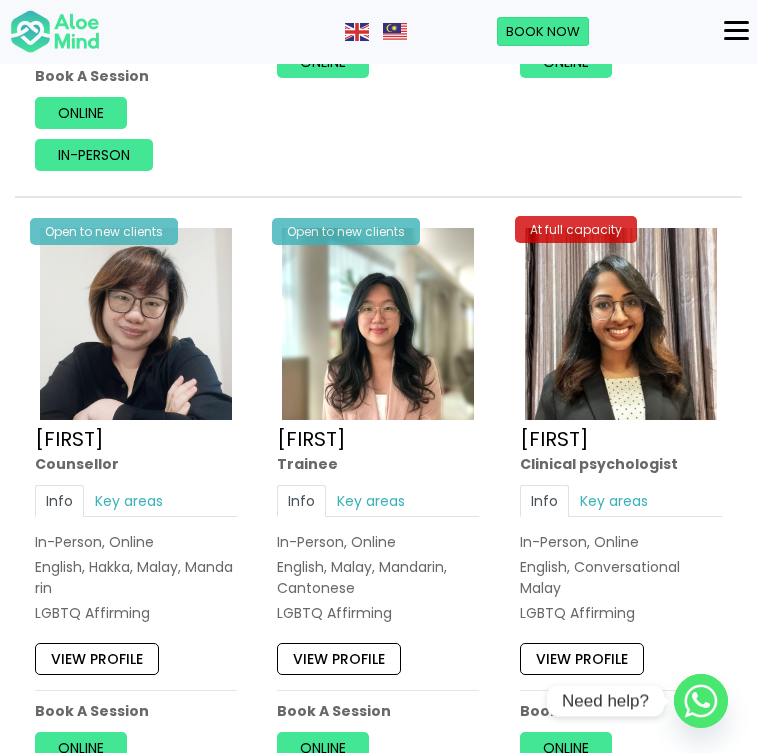scroll, scrollTop: 5630, scrollLeft: 0, axis: vertical 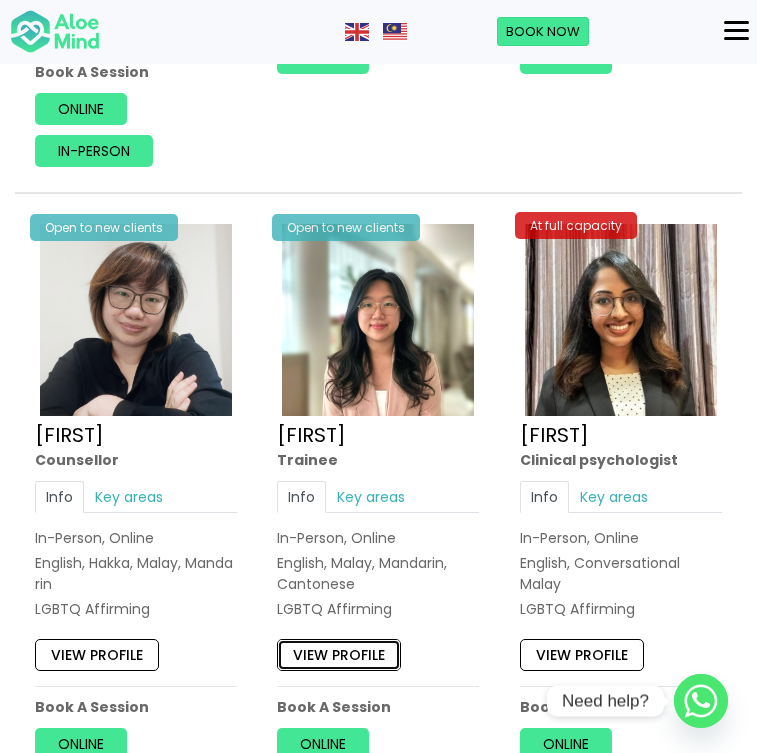 click on "View profile" at bounding box center (339, 655) 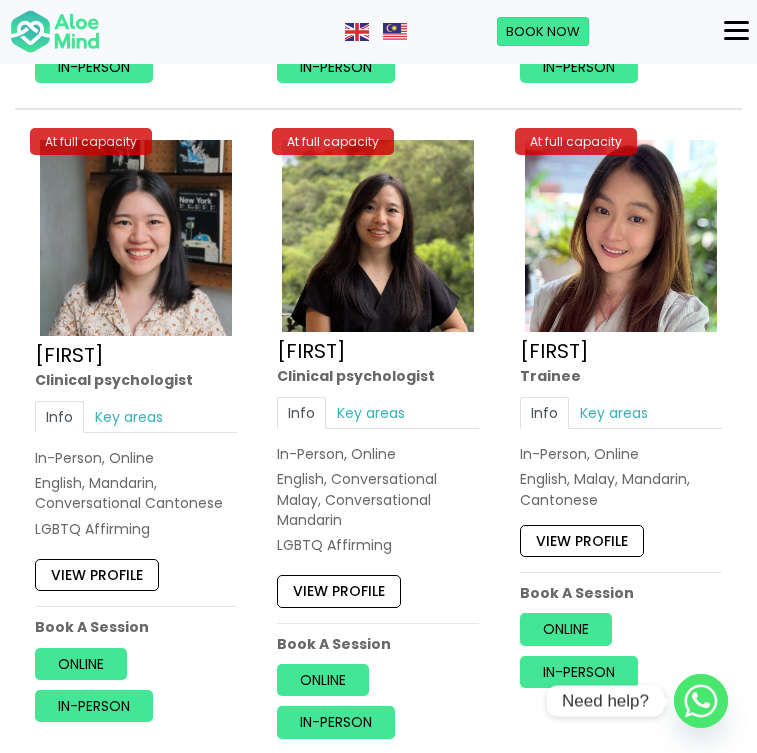 scroll, scrollTop: 6350, scrollLeft: 0, axis: vertical 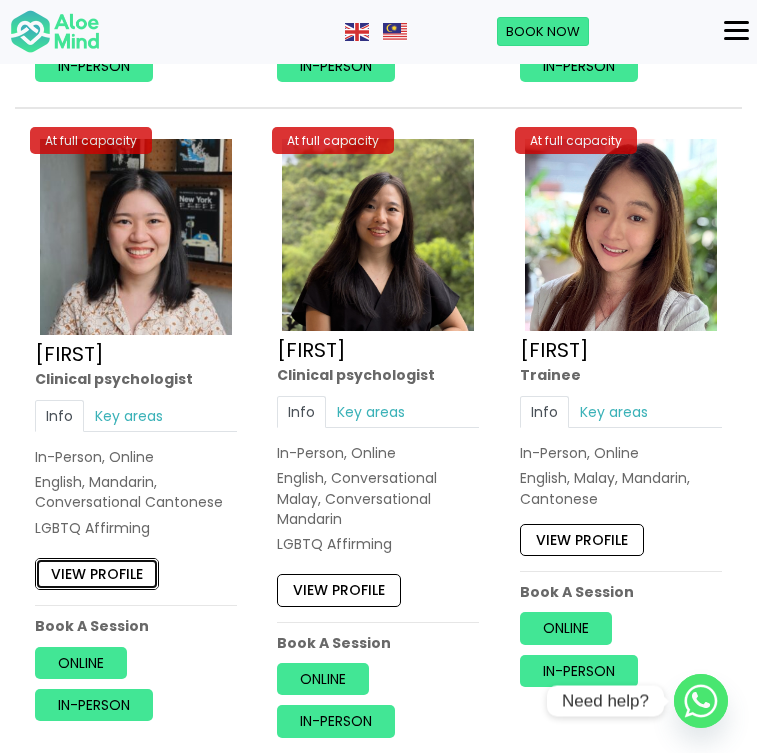 click on "View profile" at bounding box center (97, 574) 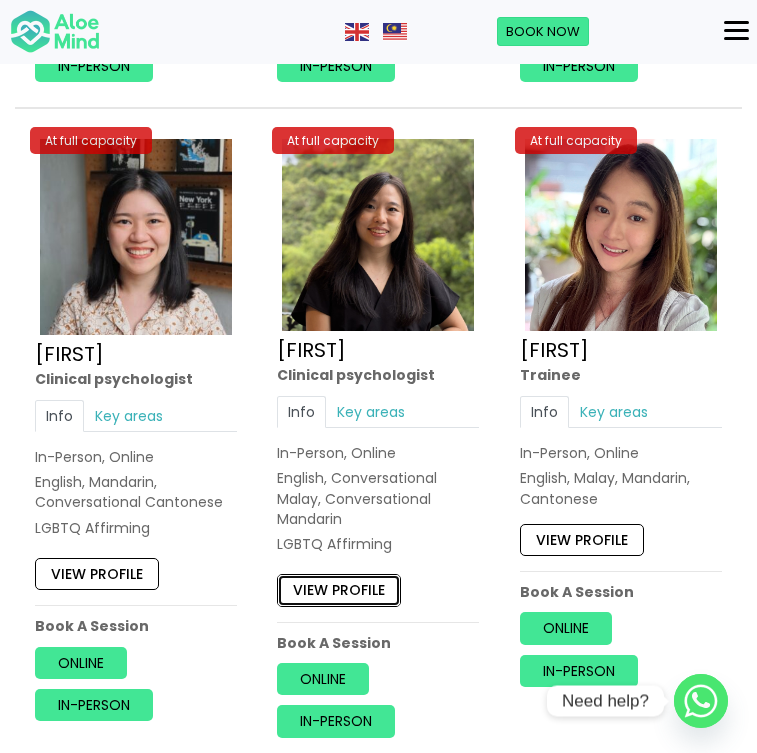 click on "View profile" at bounding box center (339, 591) 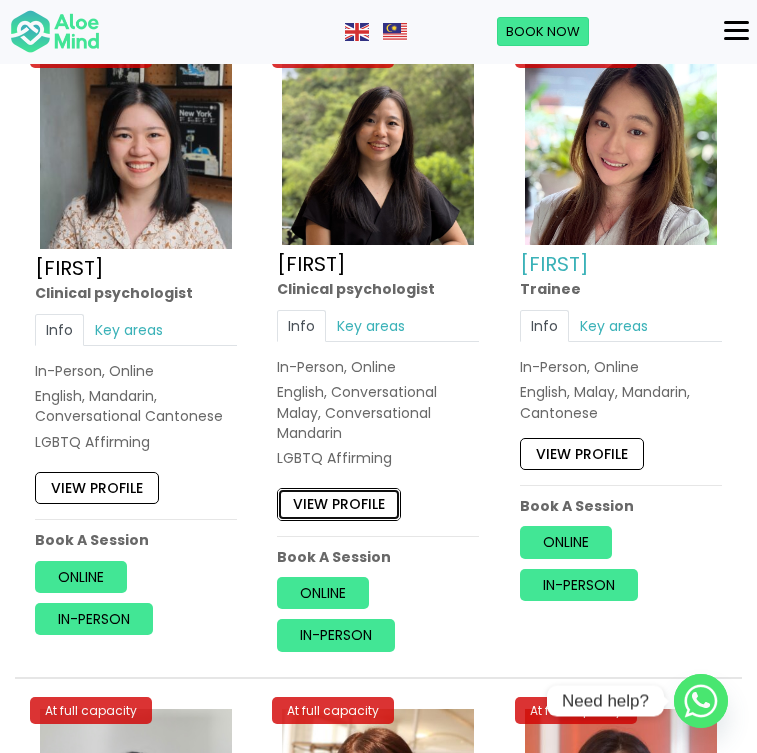 scroll, scrollTop: 6439, scrollLeft: 0, axis: vertical 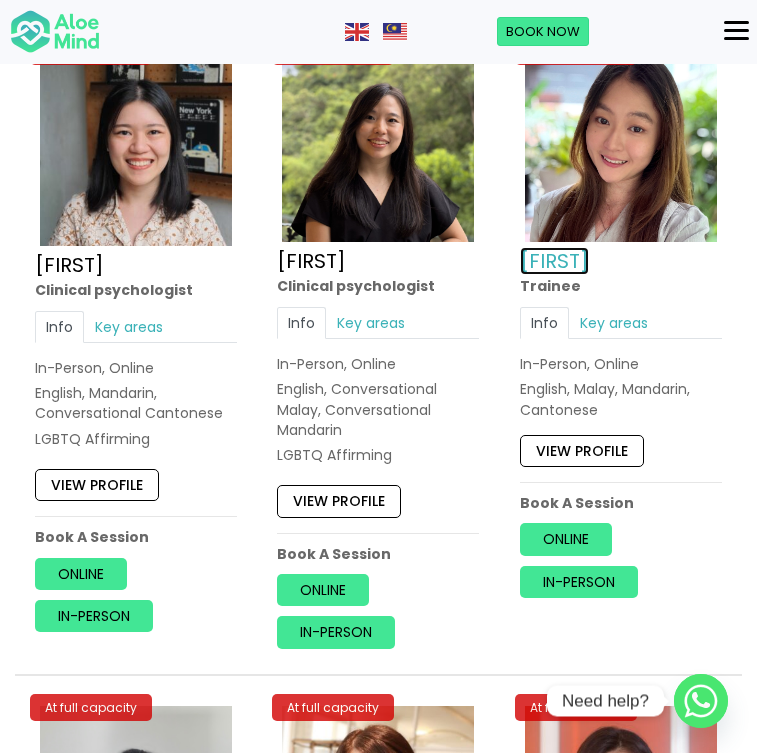 click on "Hoong Yee" at bounding box center (554, 261) 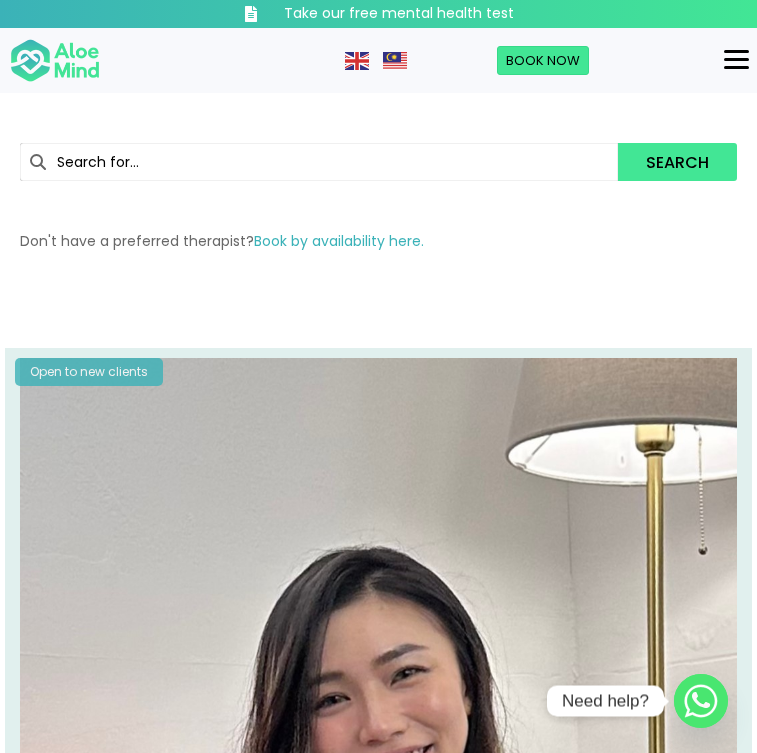 scroll, scrollTop: 0, scrollLeft: 0, axis: both 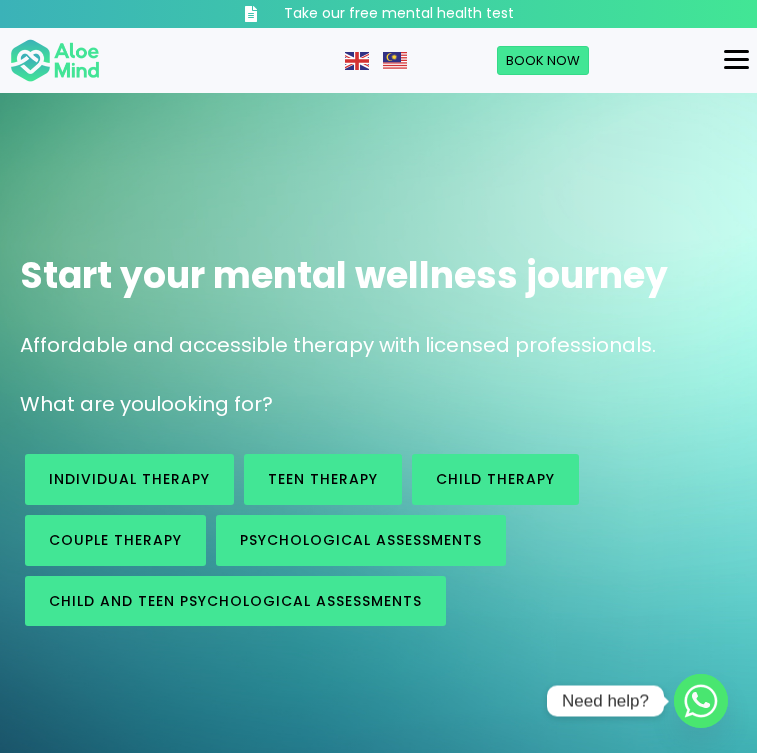 click at bounding box center (736, 60) 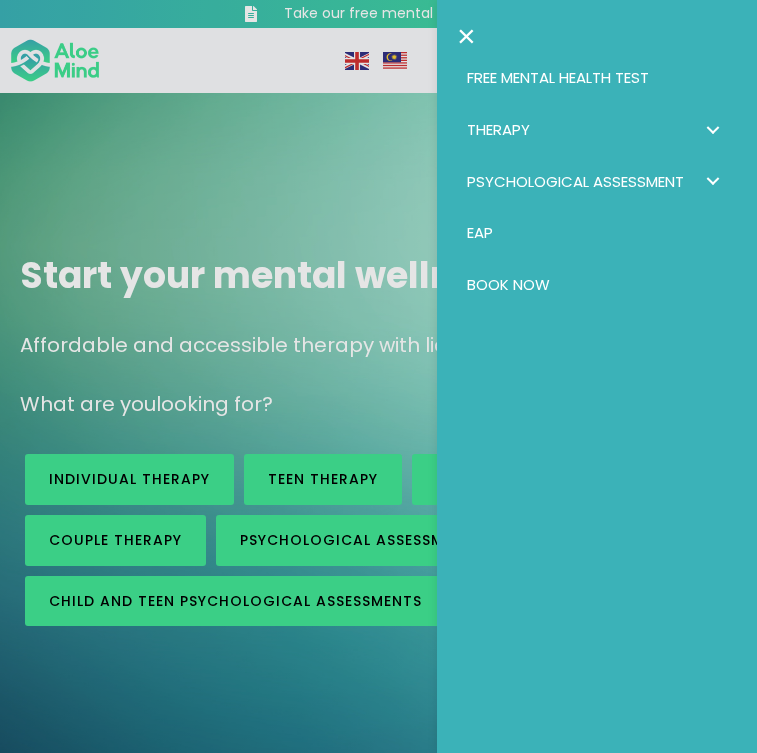 click at bounding box center (712, 129) 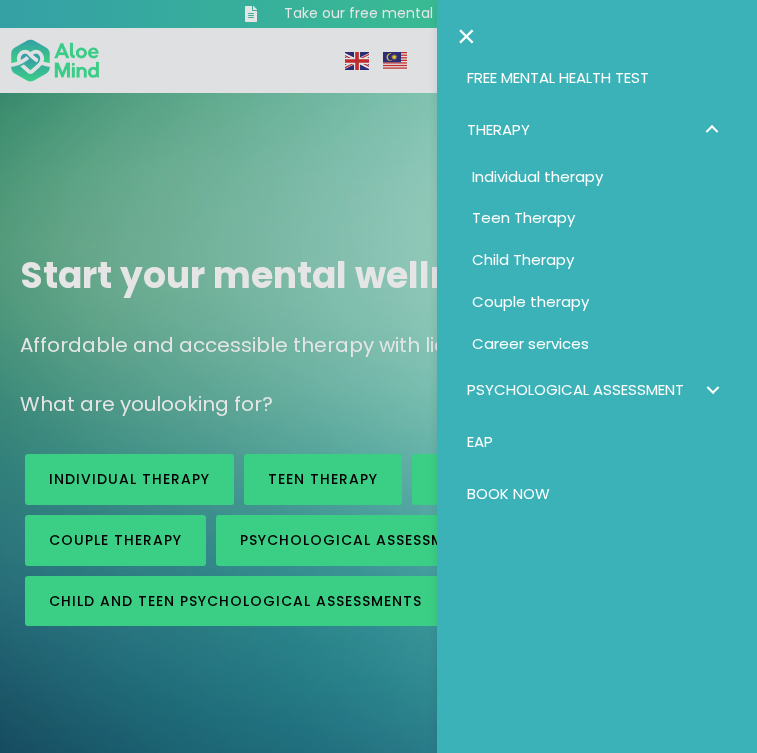 click on "Individual therapy" at bounding box center (537, 176) 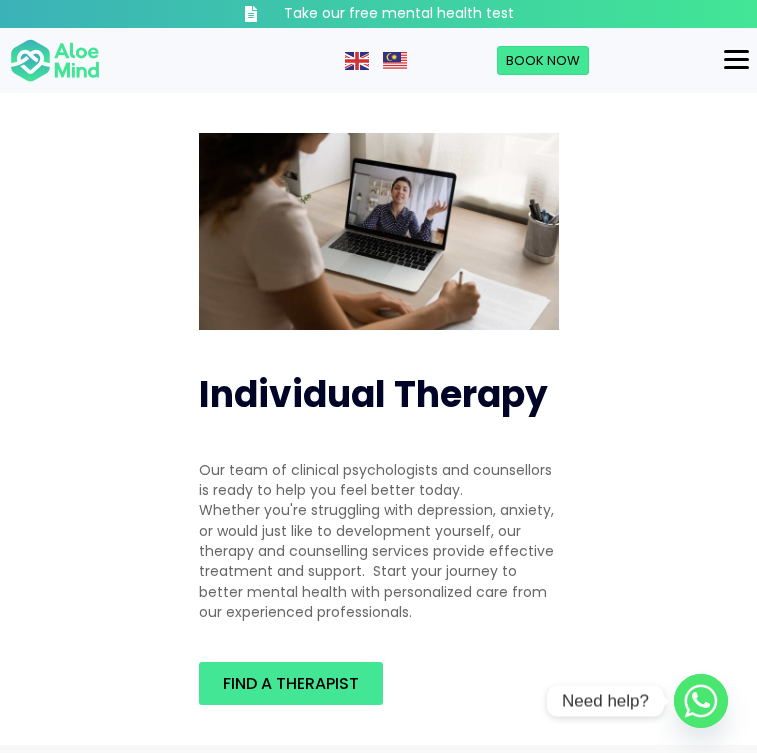 scroll, scrollTop: 0, scrollLeft: 0, axis: both 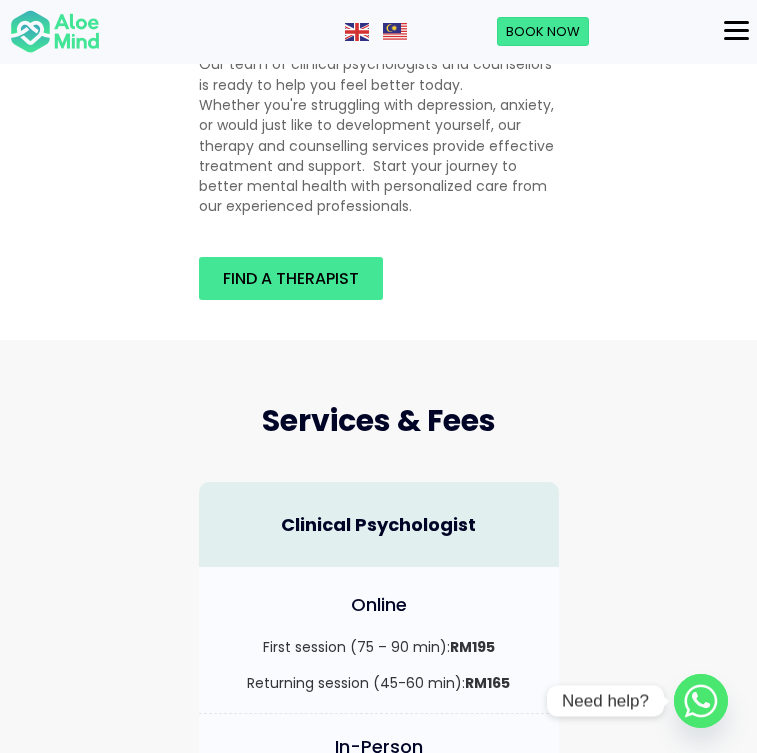 click on "Find a therapist" at bounding box center (379, 278) 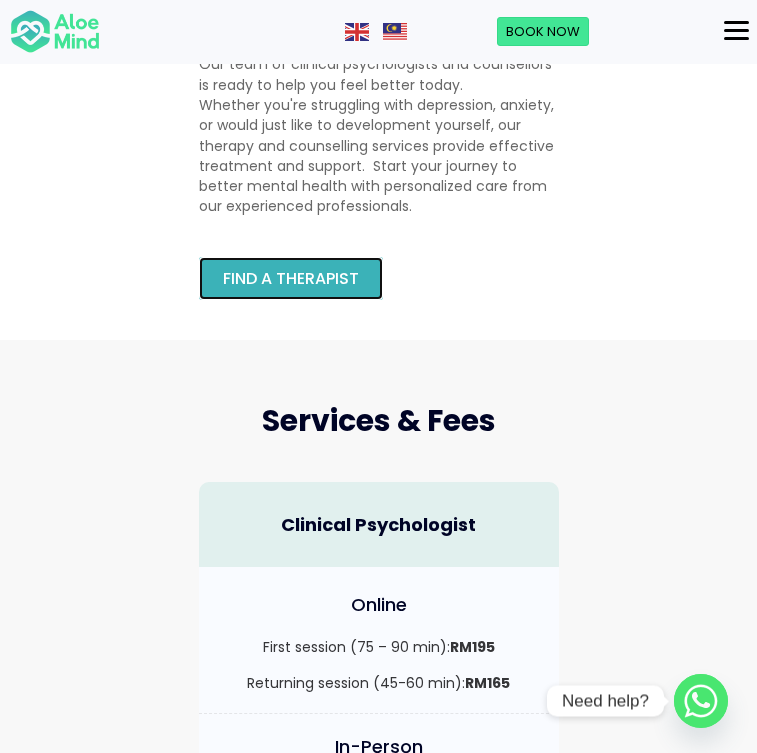 click on "Find a therapist" at bounding box center [291, 278] 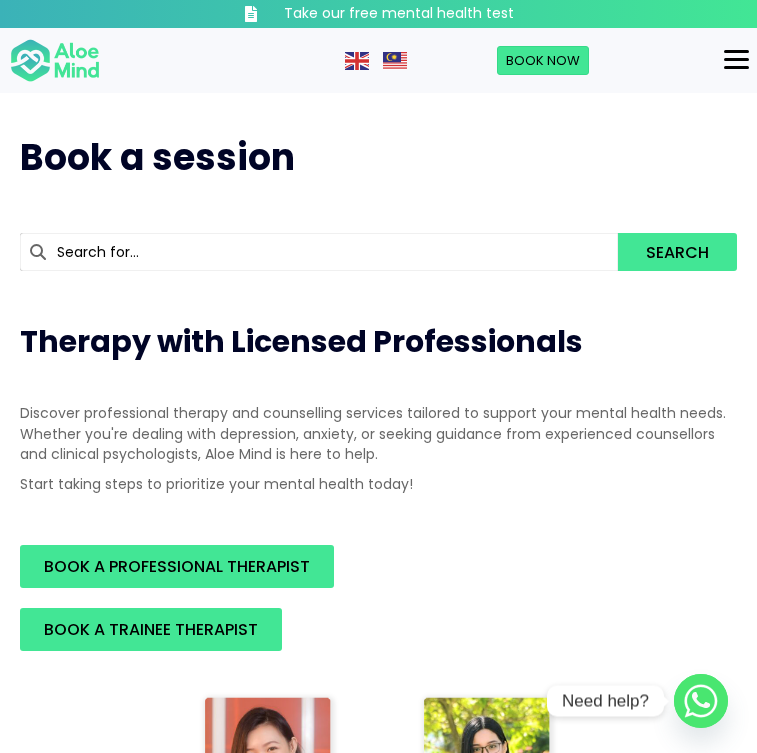 scroll, scrollTop: 0, scrollLeft: 0, axis: both 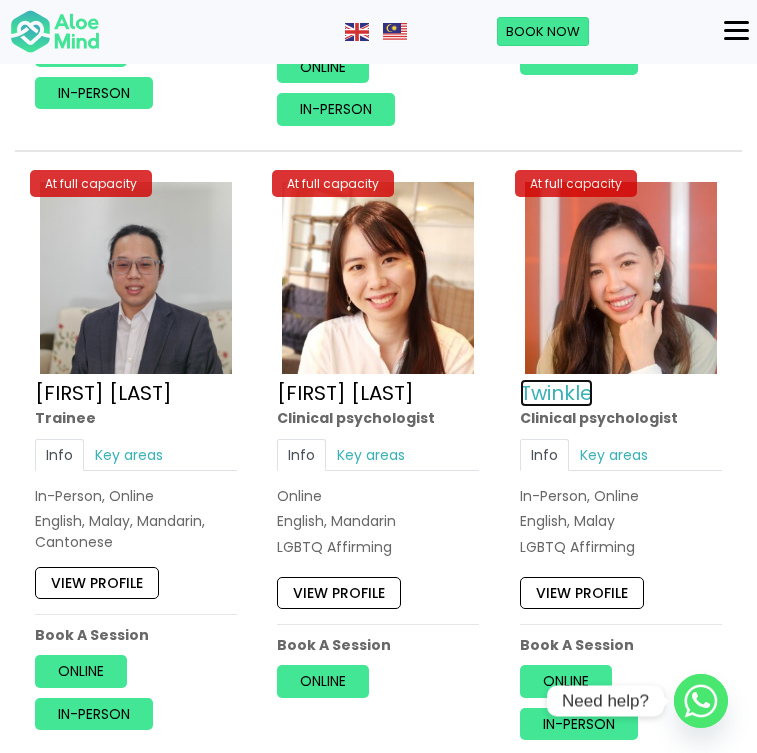 click on "Twinkle" at bounding box center [556, 394] 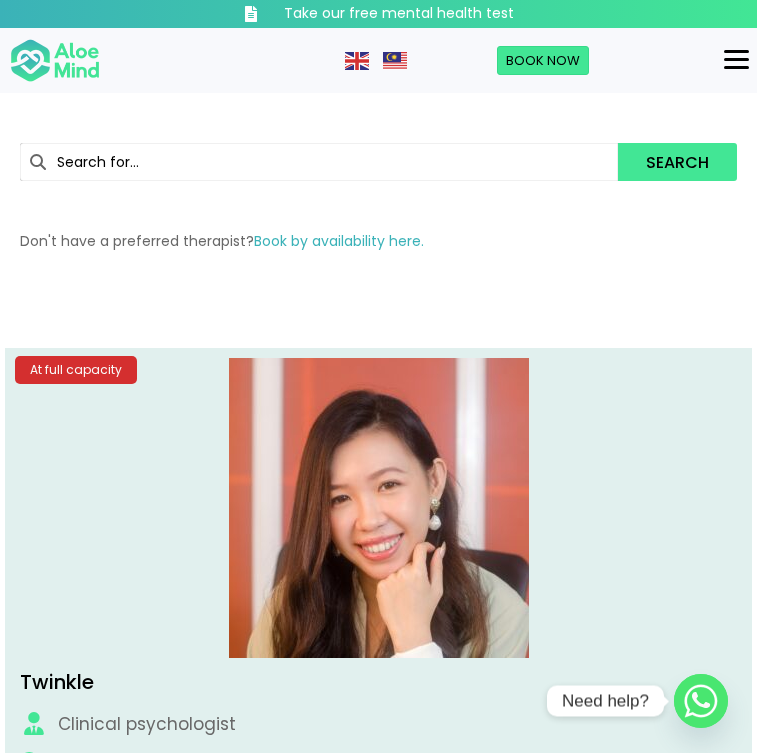 scroll, scrollTop: 0, scrollLeft: 0, axis: both 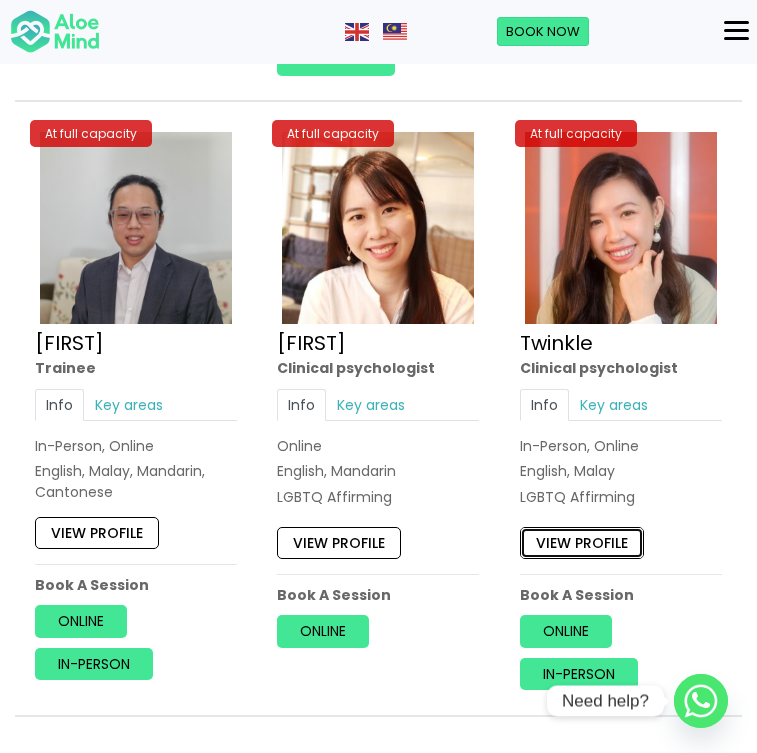 click on "View profile" at bounding box center [582, 543] 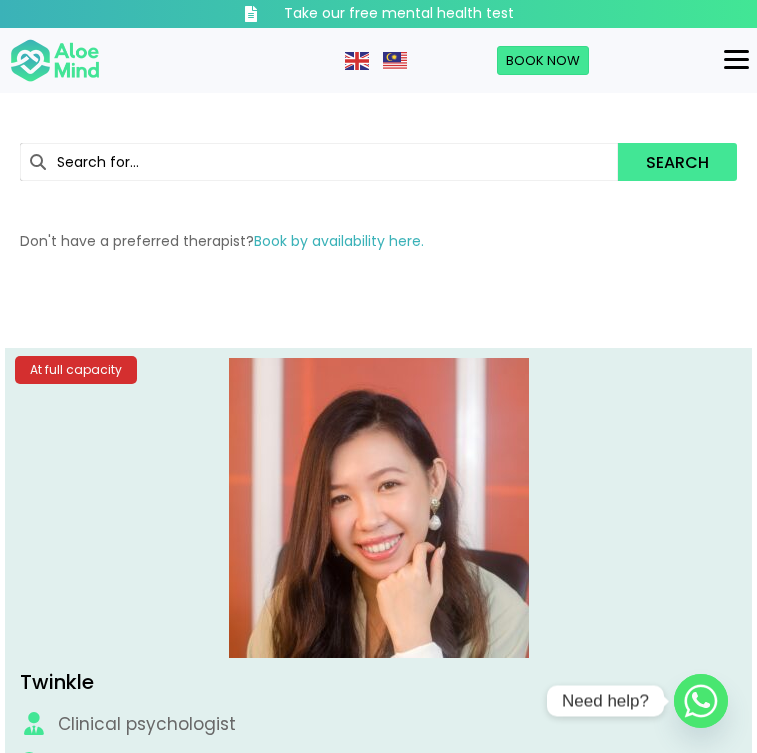 scroll, scrollTop: 0, scrollLeft: 0, axis: both 